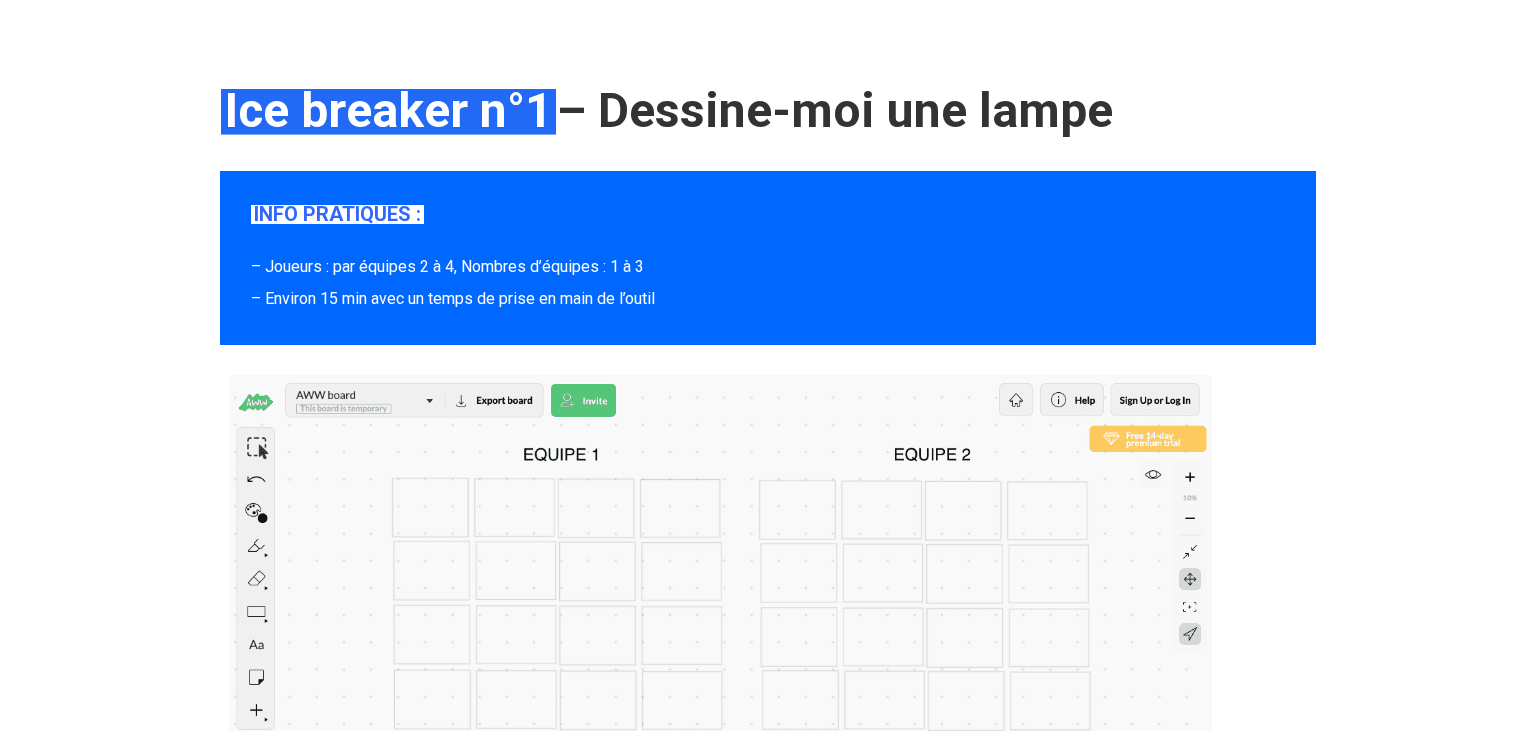 scroll, scrollTop: 1478, scrollLeft: 0, axis: vertical 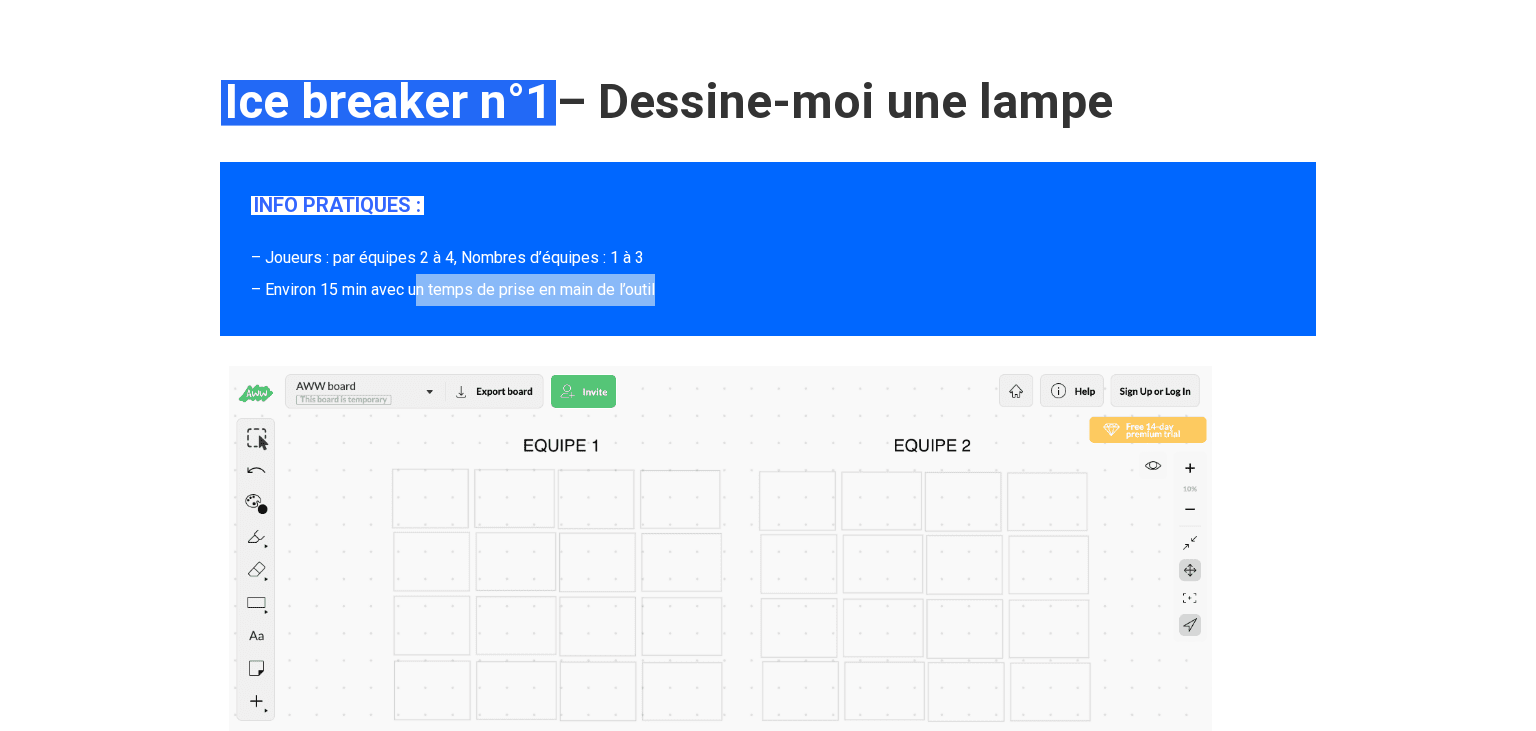 drag, startPoint x: 423, startPoint y: 310, endPoint x: 706, endPoint y: 314, distance: 283.02826 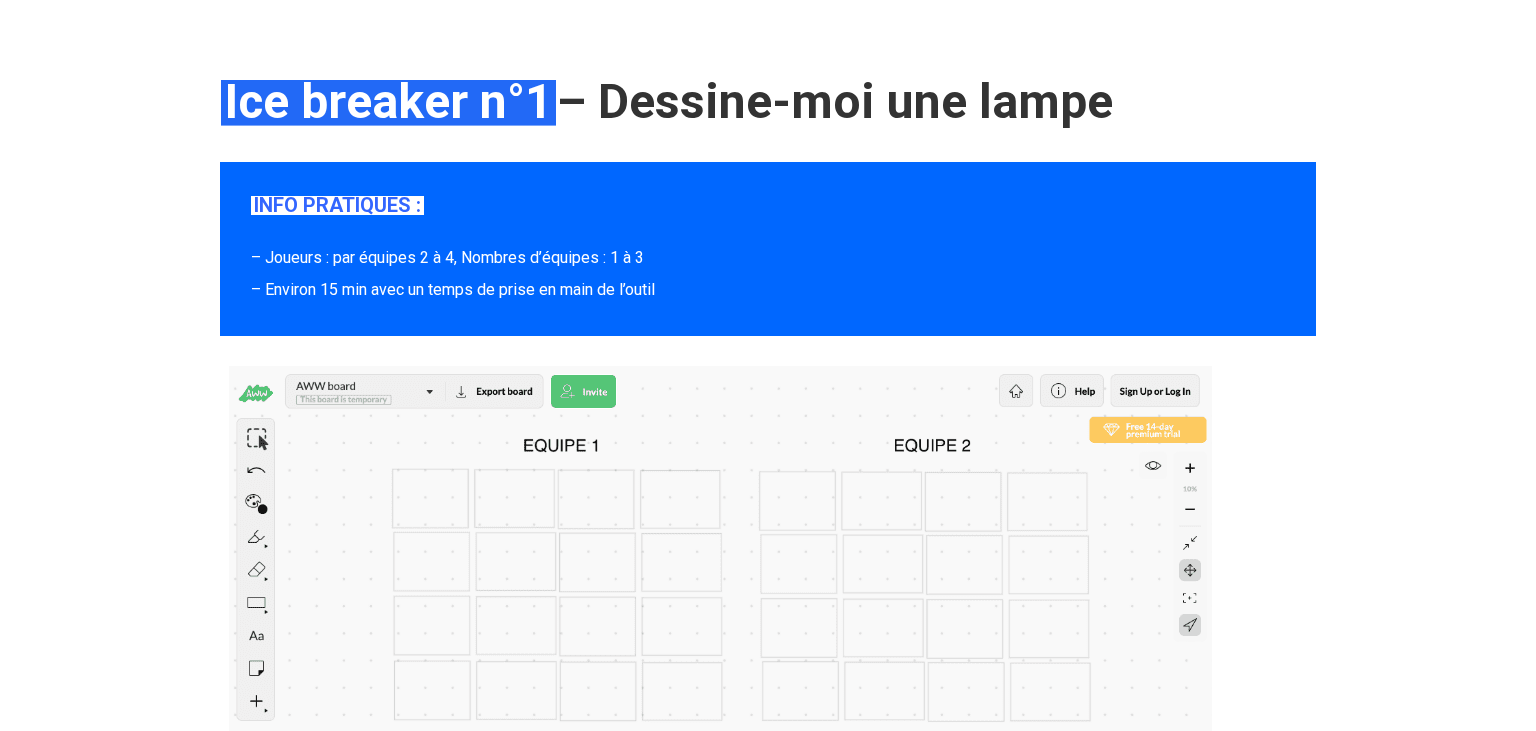 click on "– Joueurs : par équipes 2 à 4, Nombres d’équipes : 1 à 3   – Environ 15 min avec un temps de prise en main de l’outil" at bounding box center [768, 274] 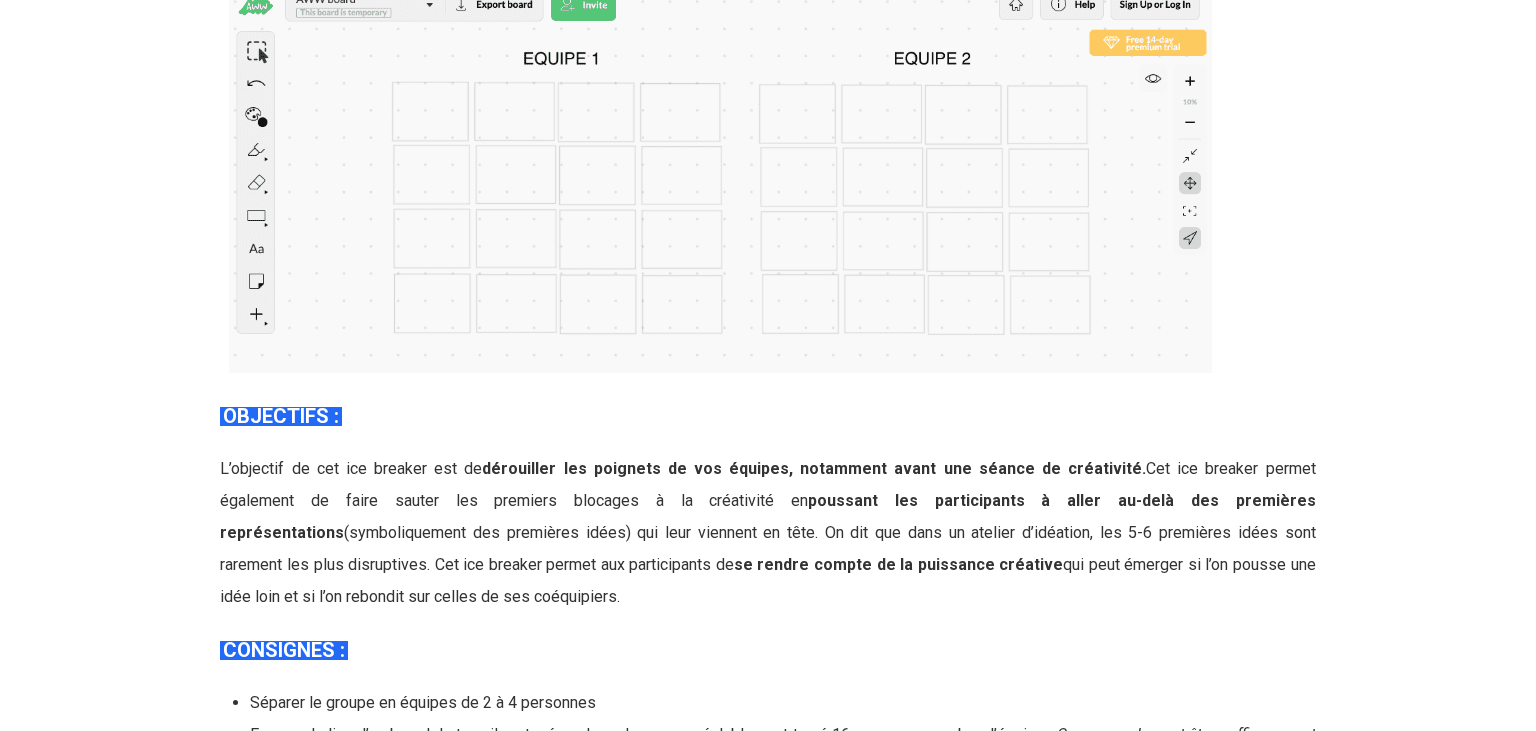 scroll, scrollTop: 2006, scrollLeft: 0, axis: vertical 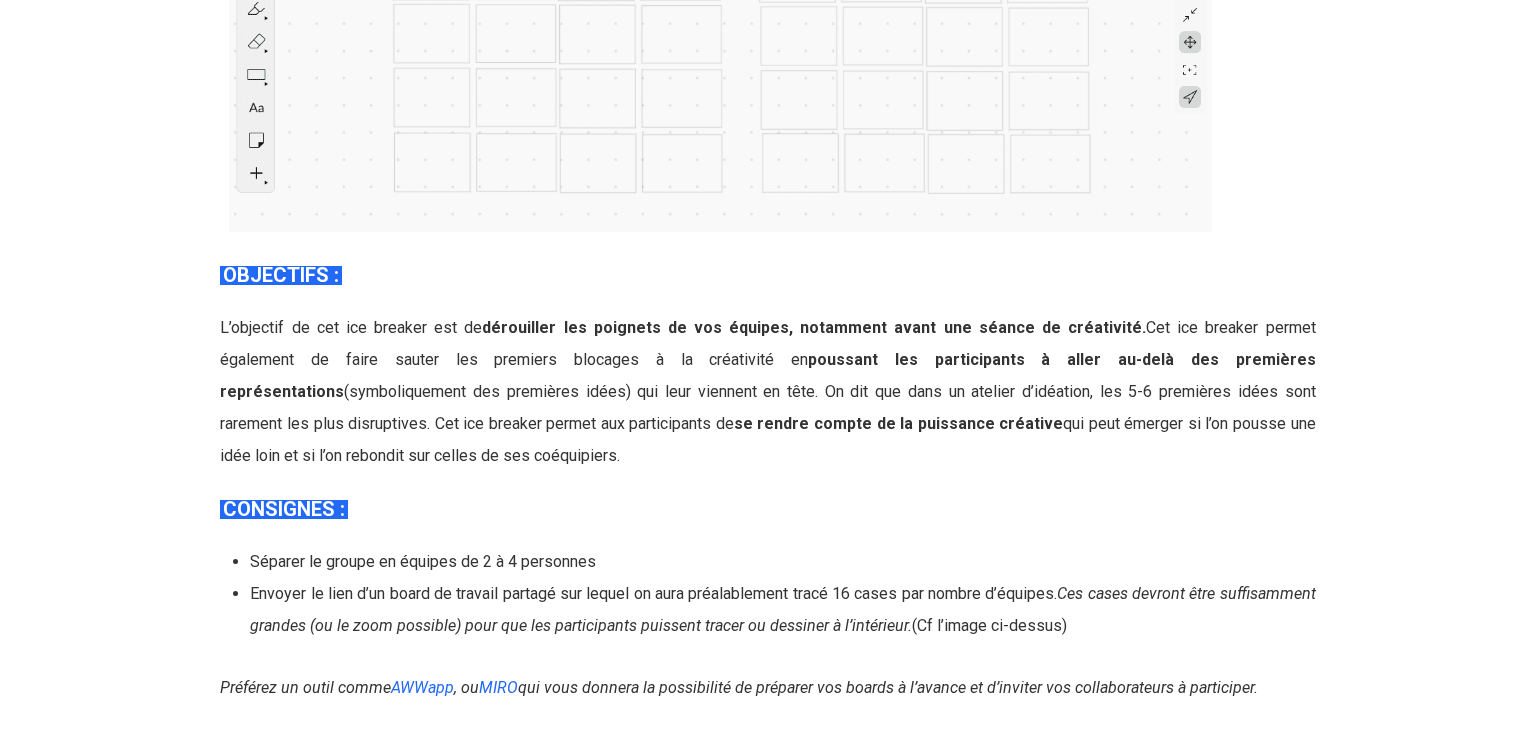 drag, startPoint x: 278, startPoint y: 367, endPoint x: 534, endPoint y: 509, distance: 292.74564 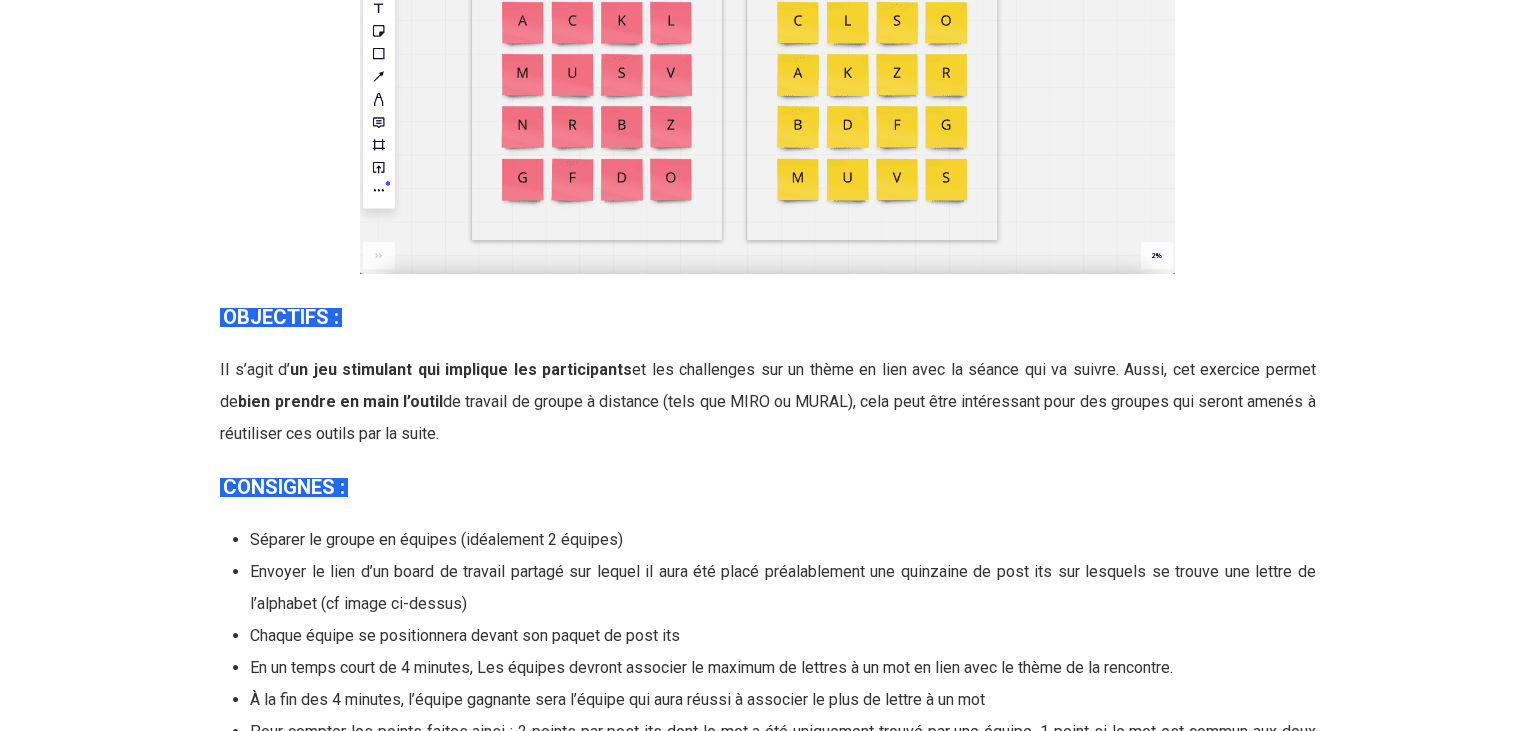 scroll, scrollTop: 3801, scrollLeft: 0, axis: vertical 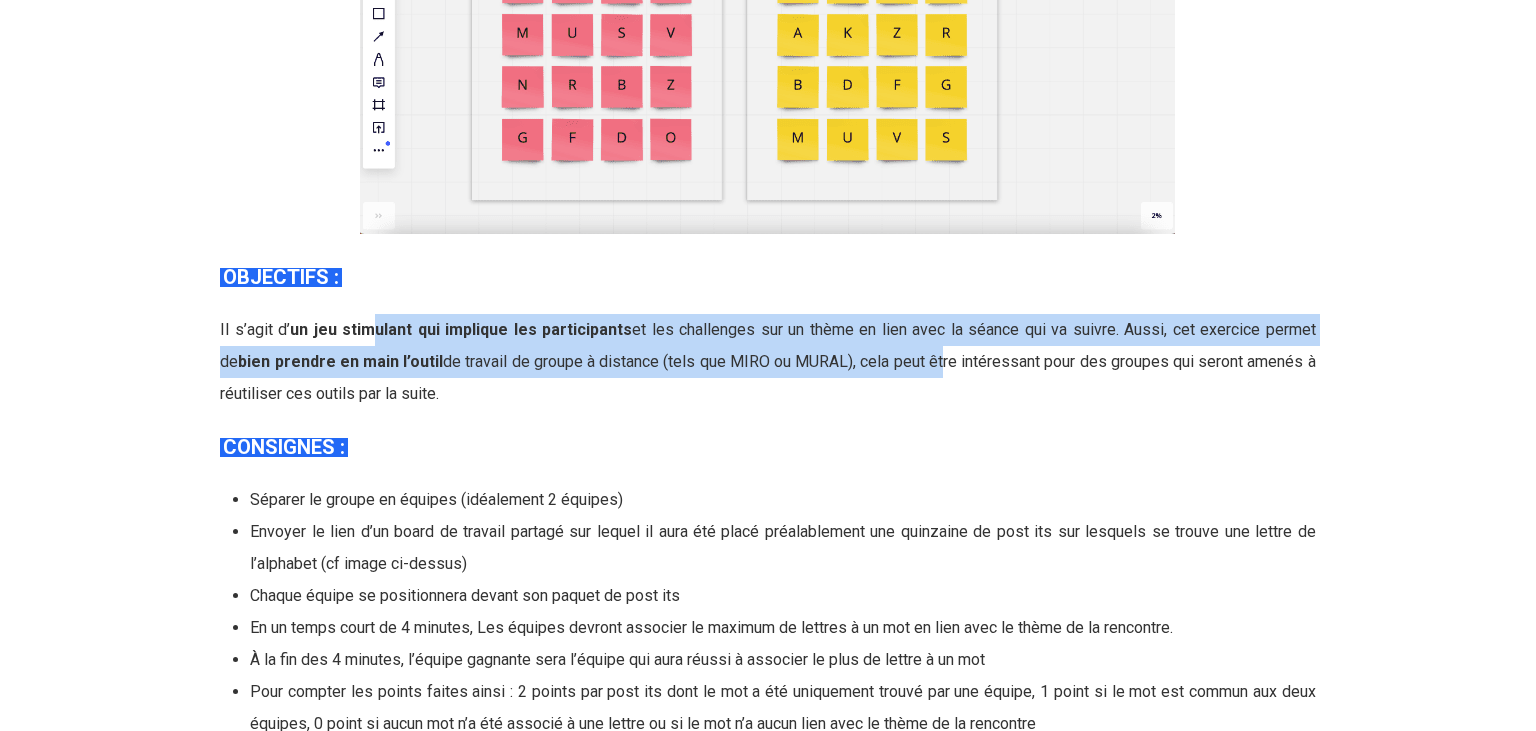drag, startPoint x: 369, startPoint y: 452, endPoint x: 931, endPoint y: 492, distance: 563.4217 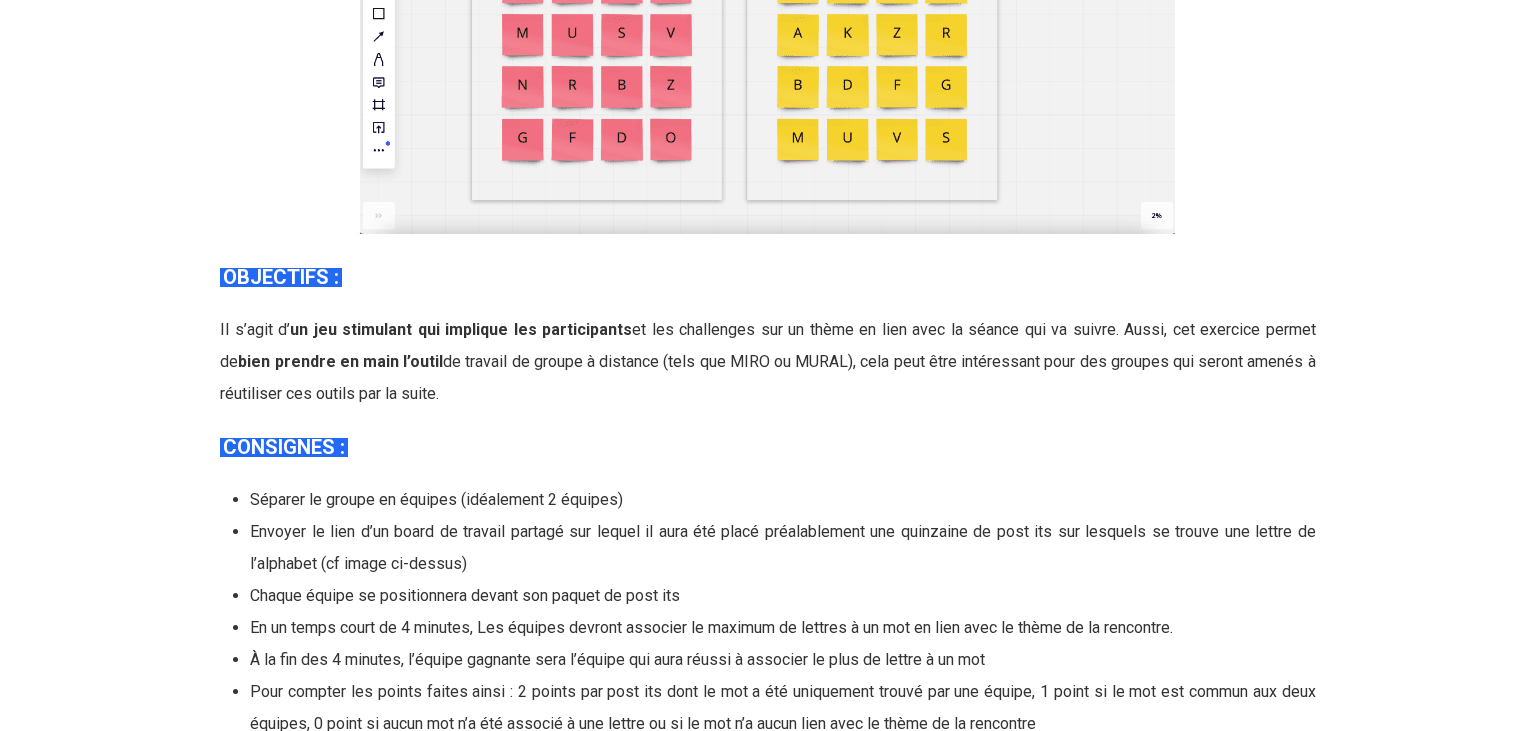 click on "Il s’agit d’ un jeu stimulant qui implique les participants  et les challenges sur un thème en lien avec la séance qui va suivre. Aussi, cet exercice permet de  bien prendre en main l’outil  de travail de groupe à distance (tels que MIRO ou MURAL), cela peut être intéressant pour des groupes qui seront amenés à réutiliser ces outils par la suite." at bounding box center [767, -1403] 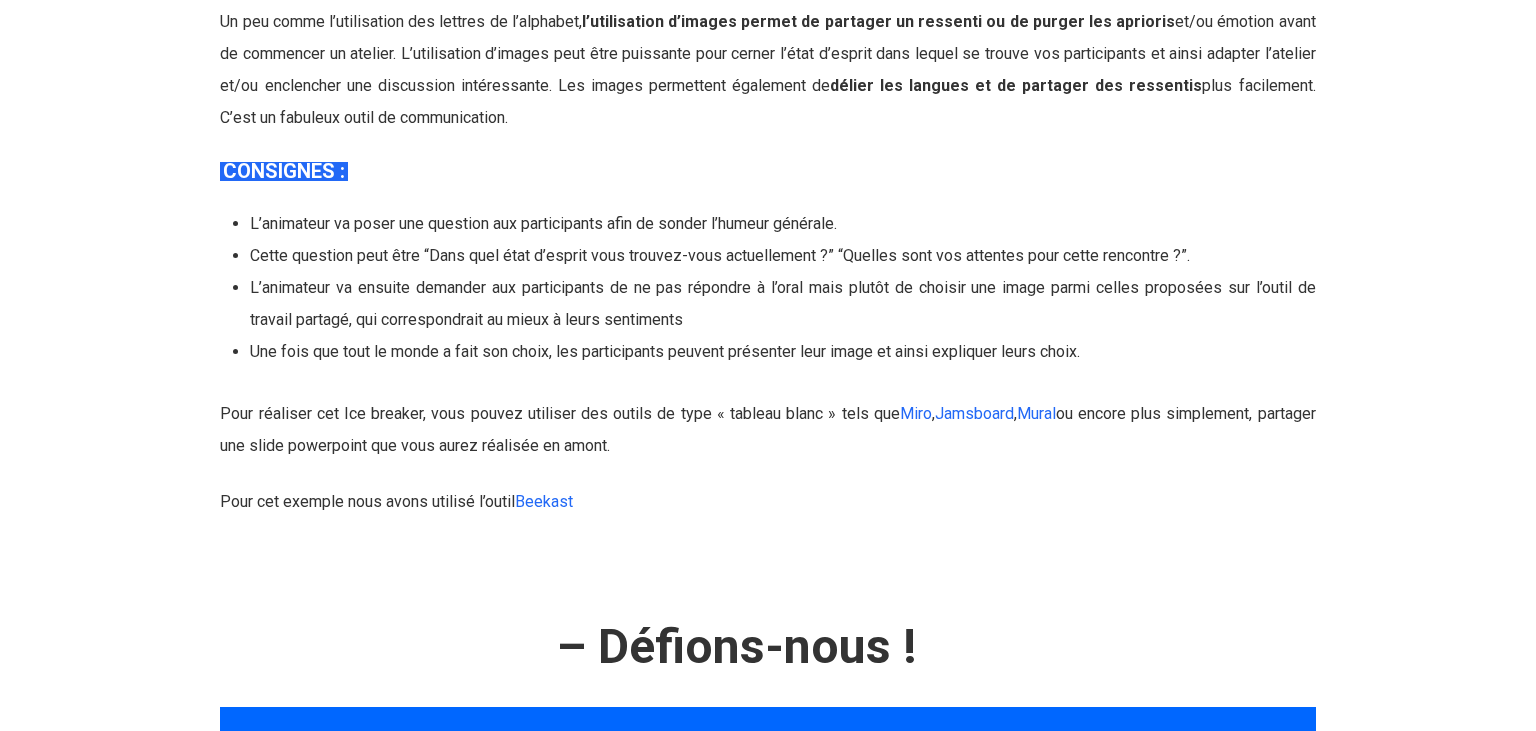 scroll, scrollTop: 8764, scrollLeft: 0, axis: vertical 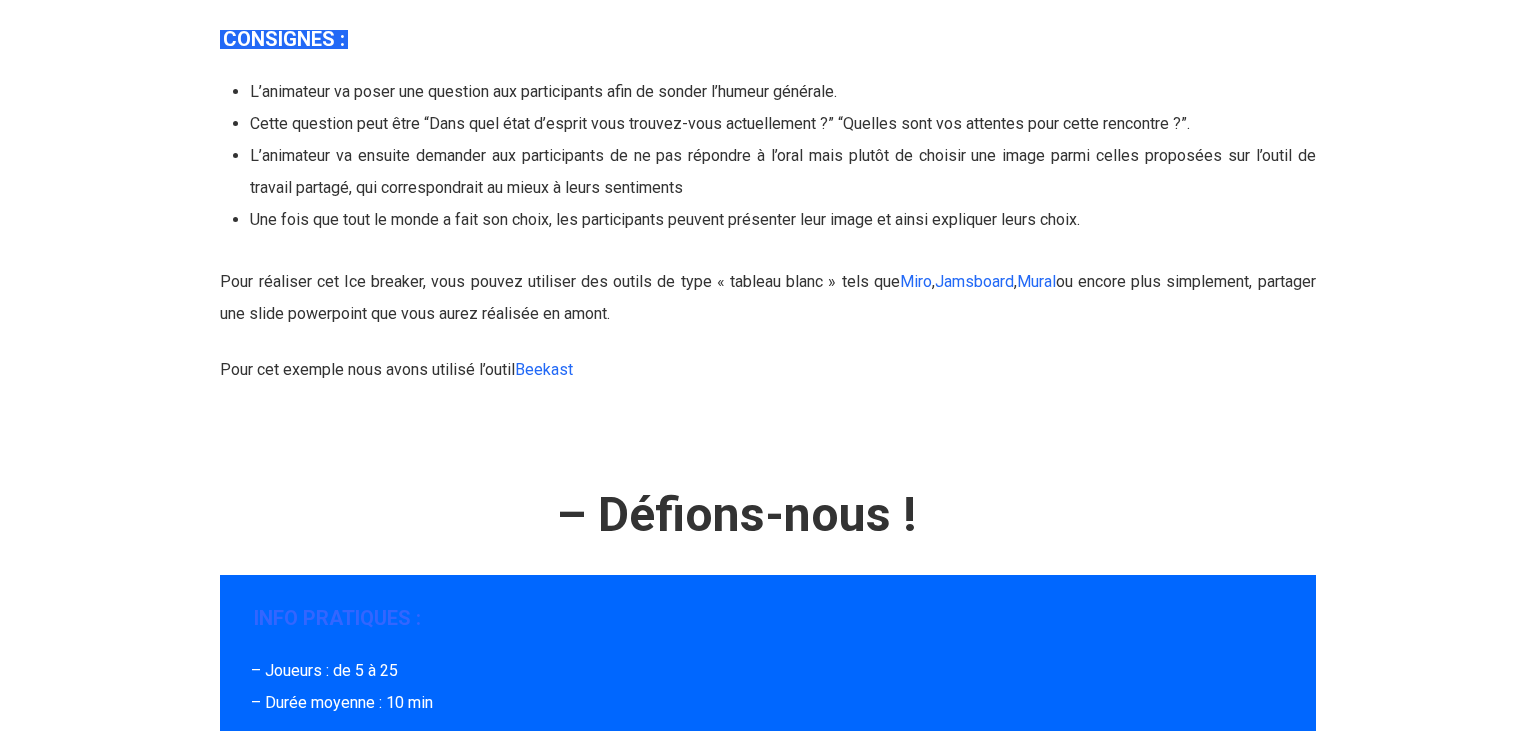 drag, startPoint x: 408, startPoint y: 222, endPoint x: 578, endPoint y: 335, distance: 204.12987 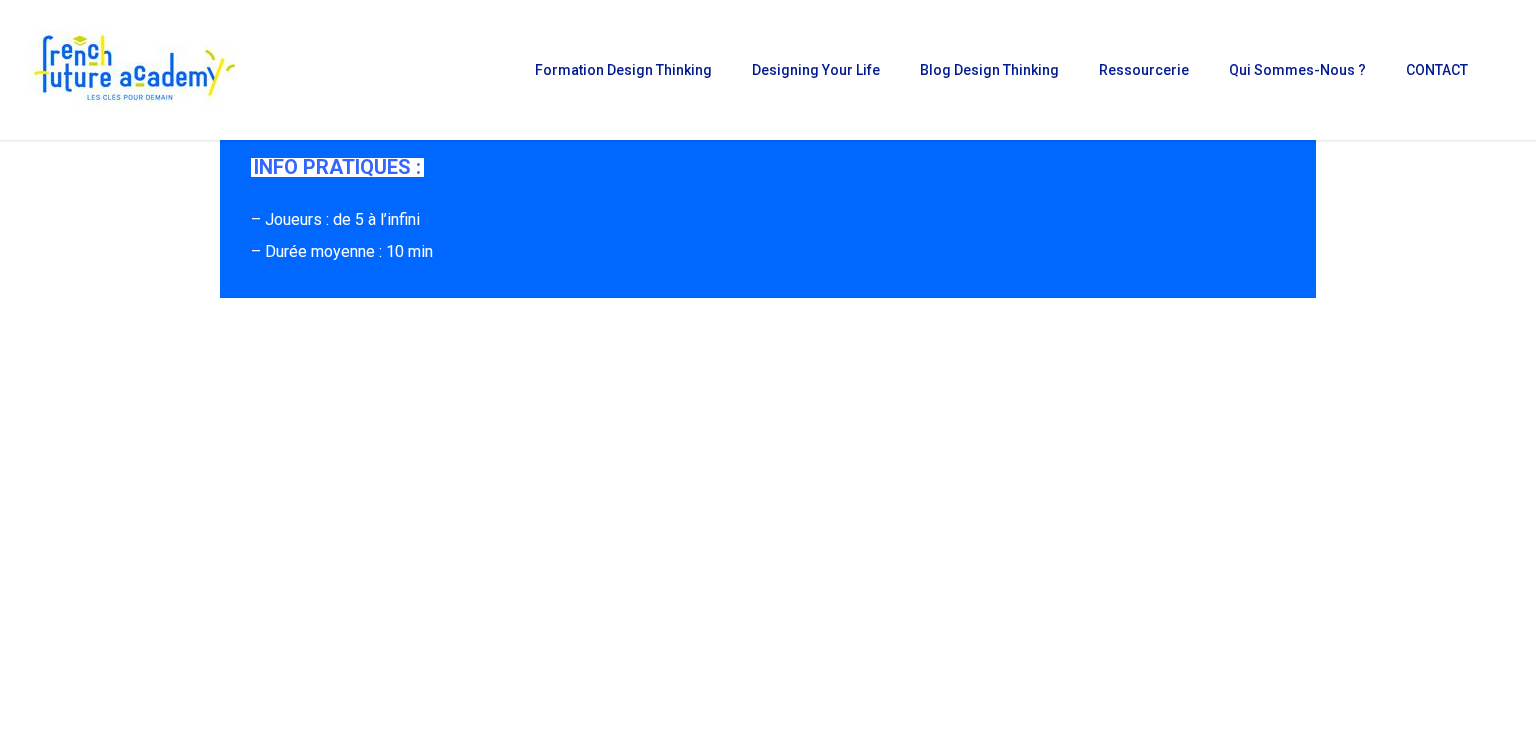 scroll, scrollTop: 10348, scrollLeft: 0, axis: vertical 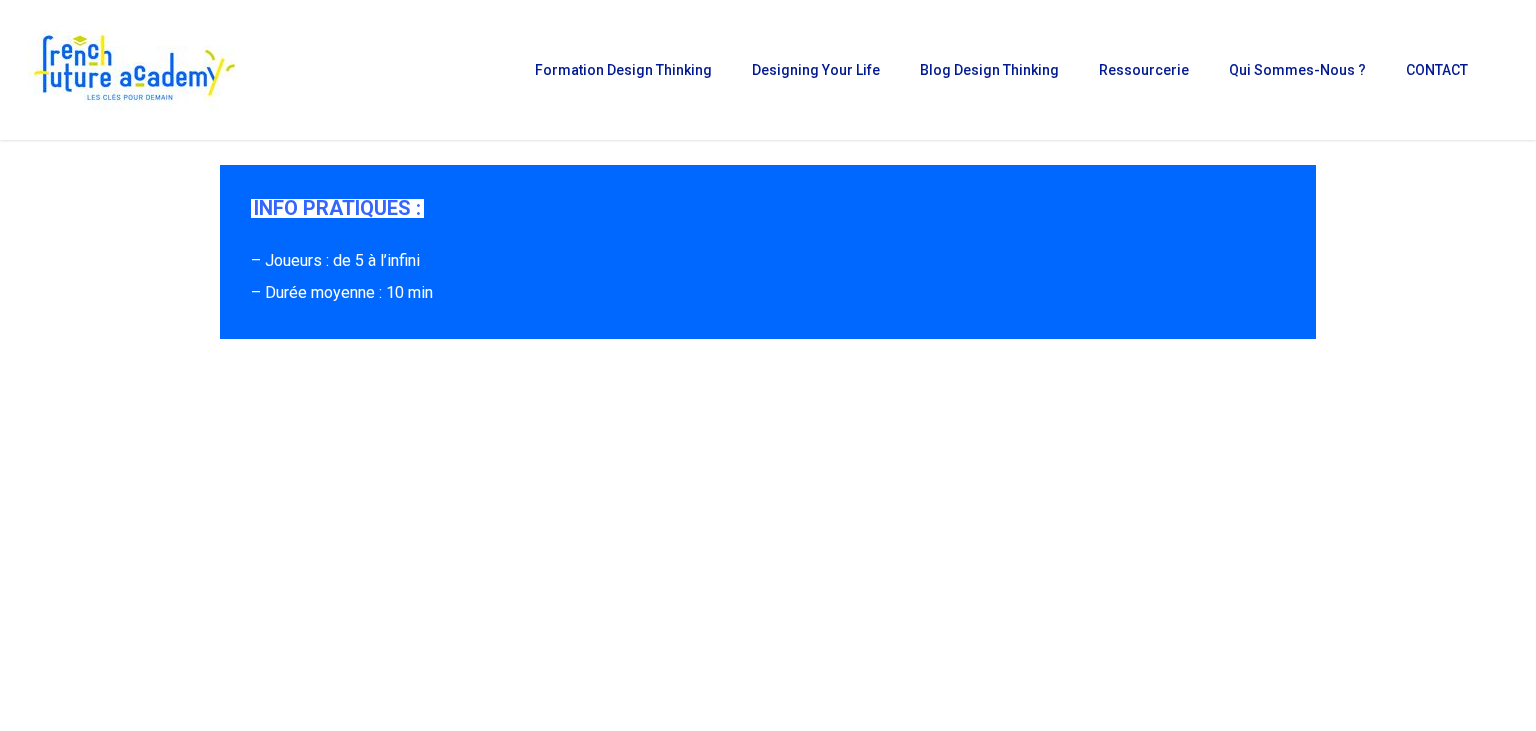 drag, startPoint x: 264, startPoint y: 310, endPoint x: 615, endPoint y: 408, distance: 364.4242 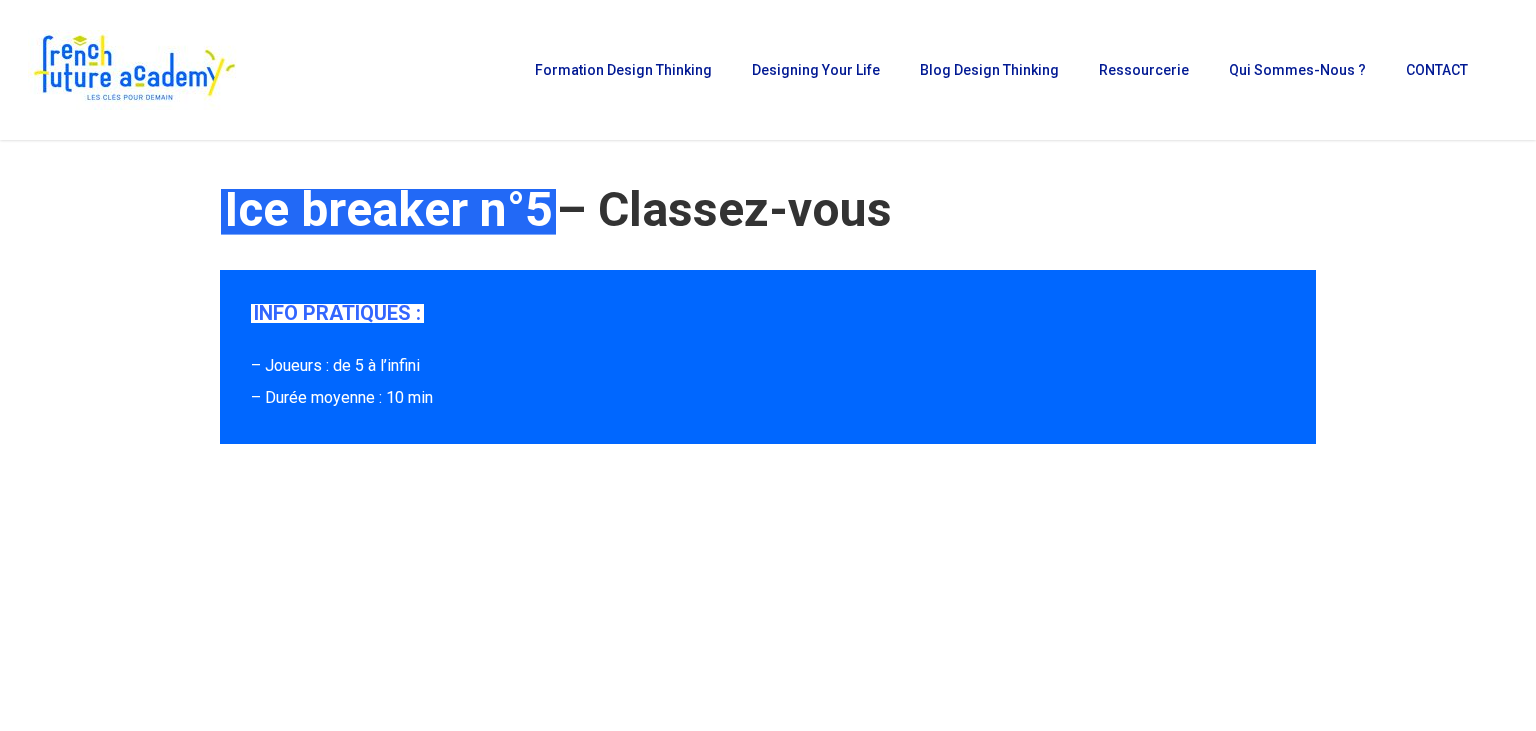 drag, startPoint x: 230, startPoint y: 248, endPoint x: 386, endPoint y: 279, distance: 159.05031 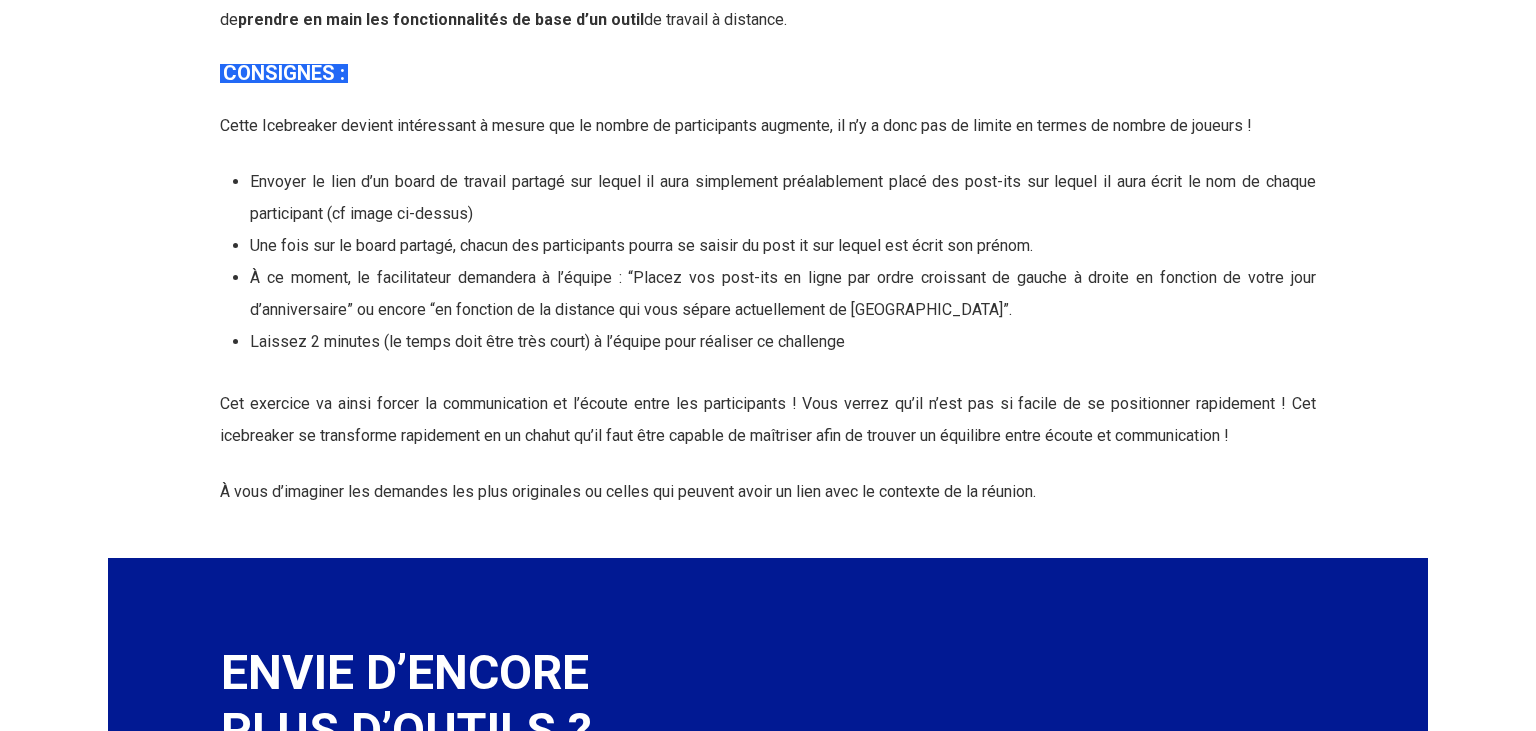 scroll, scrollTop: 11299, scrollLeft: 0, axis: vertical 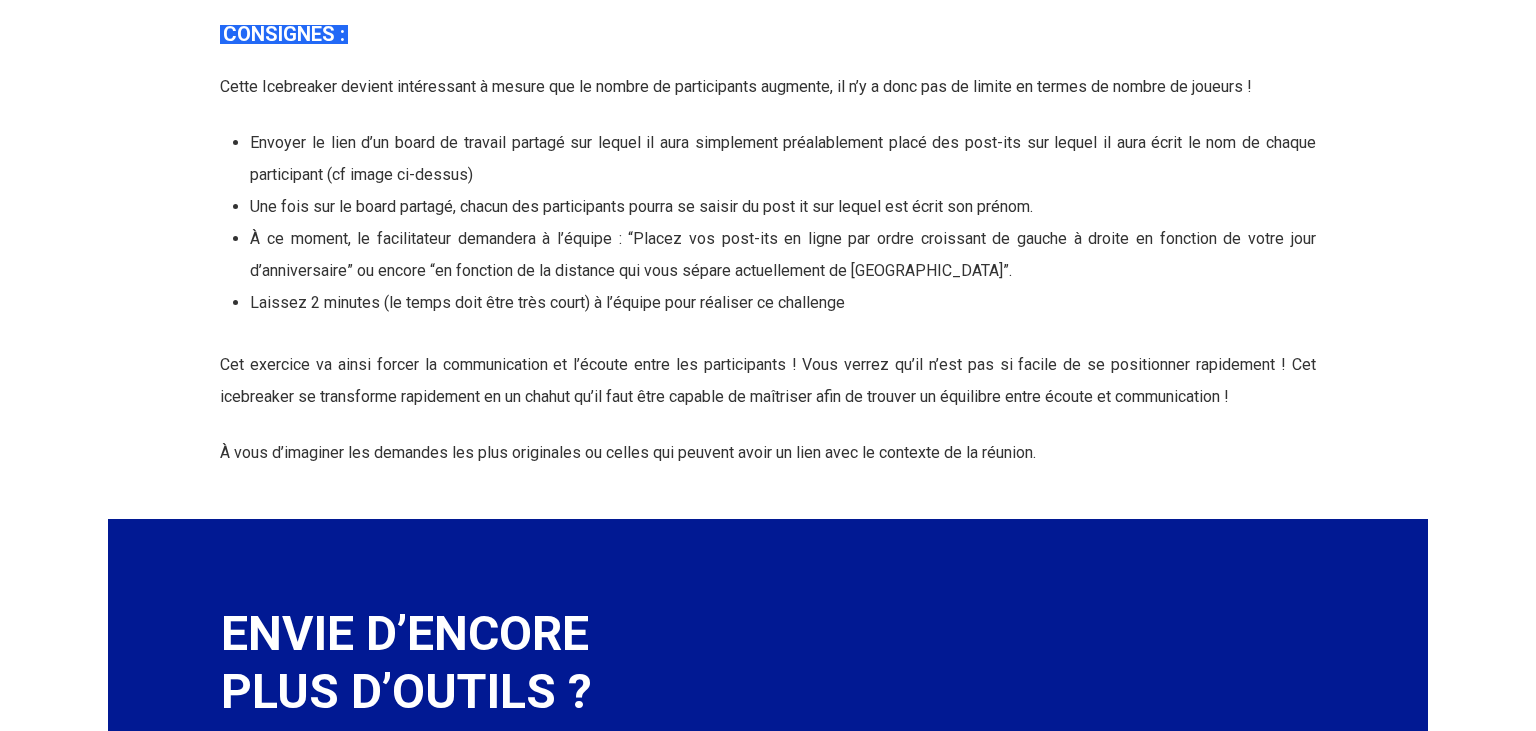 drag, startPoint x: 374, startPoint y: 450, endPoint x: 822, endPoint y: 480, distance: 449.00333 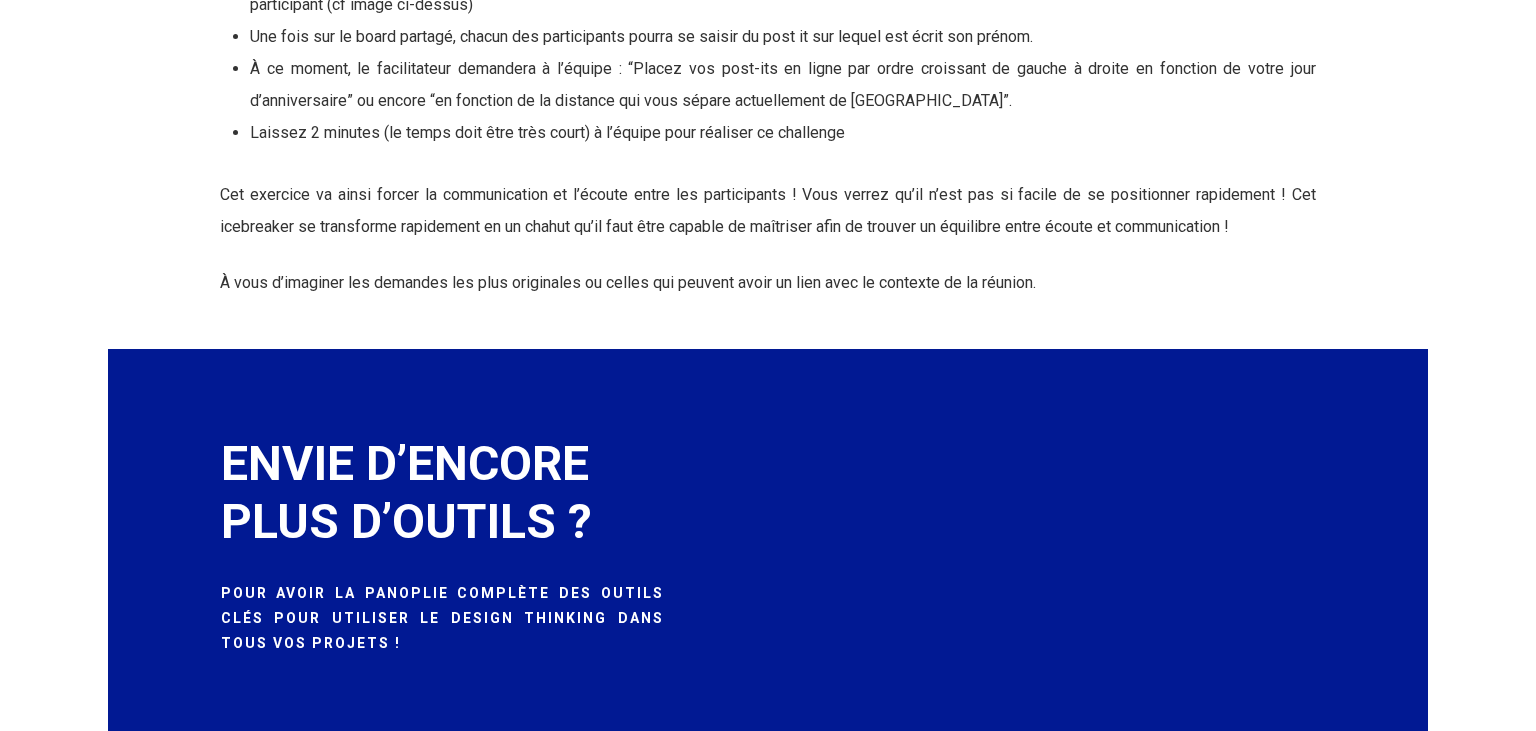 scroll, scrollTop: 11510, scrollLeft: 0, axis: vertical 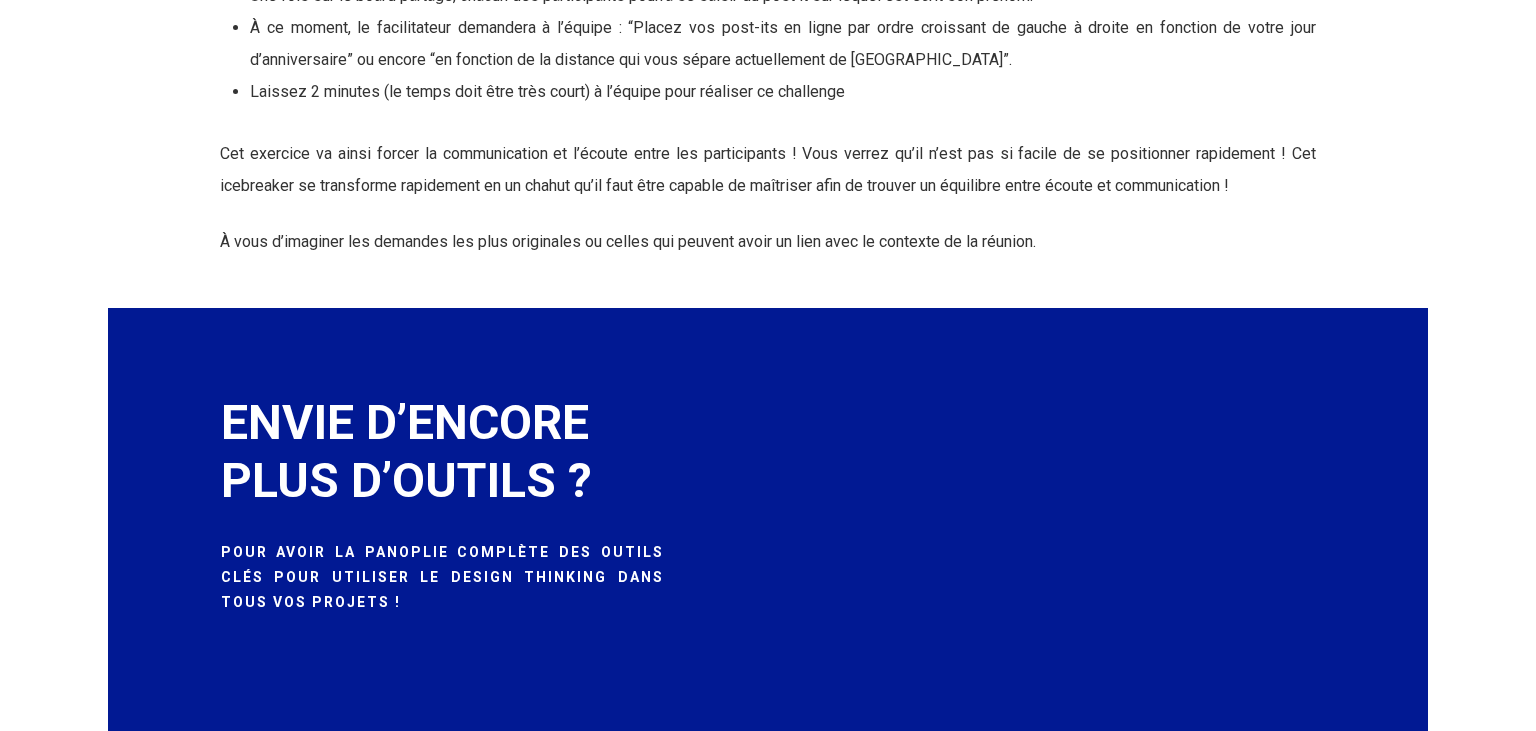 drag, startPoint x: 360, startPoint y: 461, endPoint x: 582, endPoint y: 480, distance: 222.81158 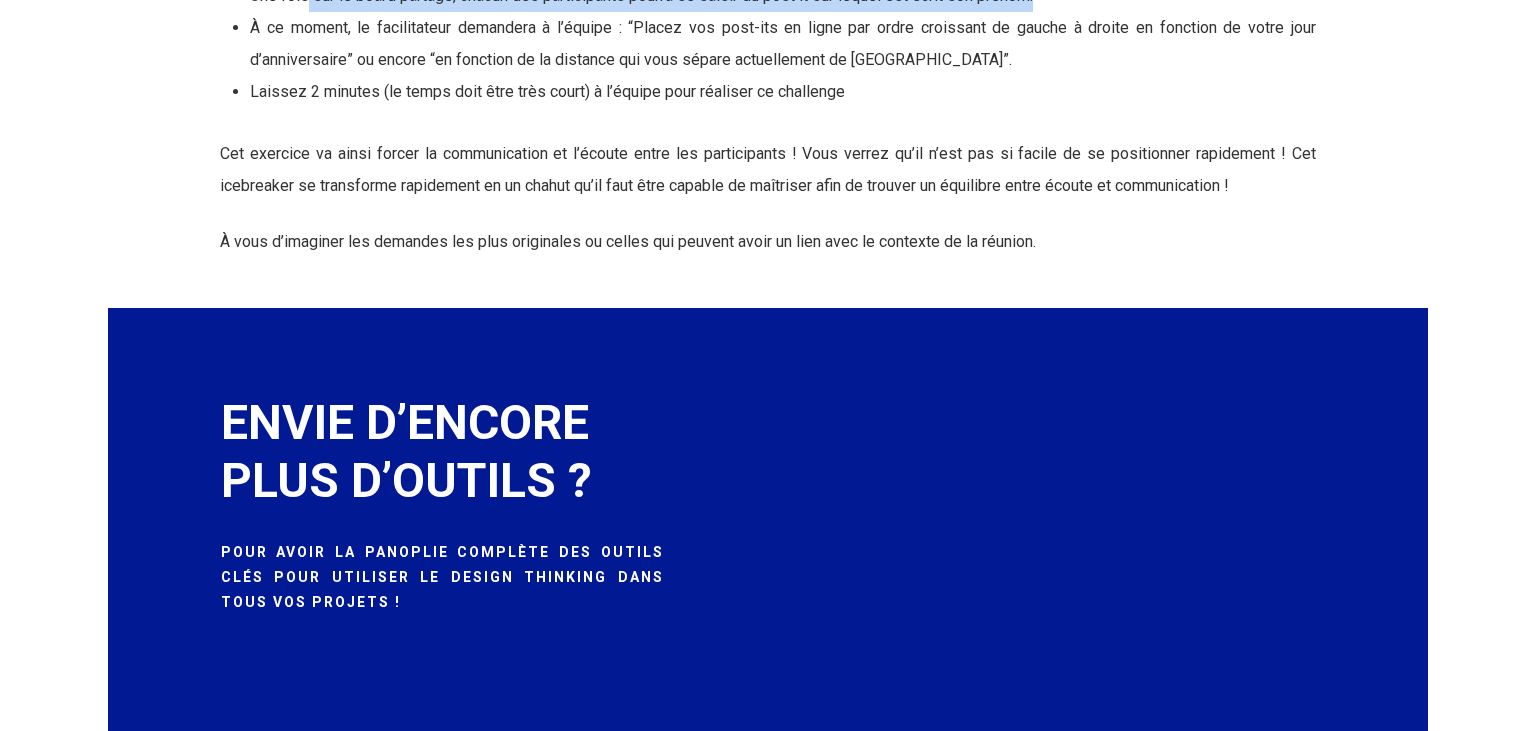 drag, startPoint x: 342, startPoint y: 522, endPoint x: 1165, endPoint y: 530, distance: 823.0389 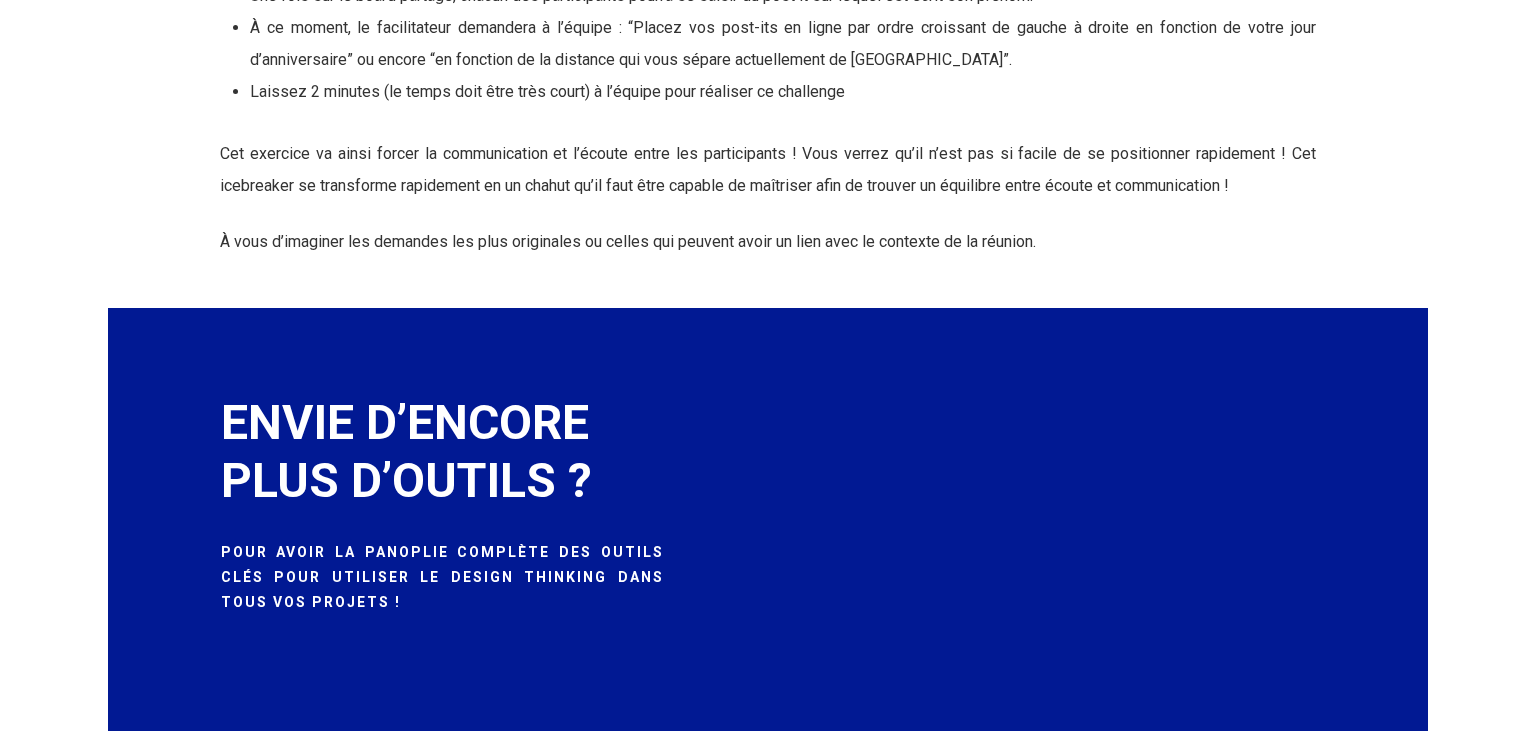 click on "Une fois sur le board partagé, chacun des participants pourra se saisir du post it sur lequel est écrit son prénom." at bounding box center [782, -8894] 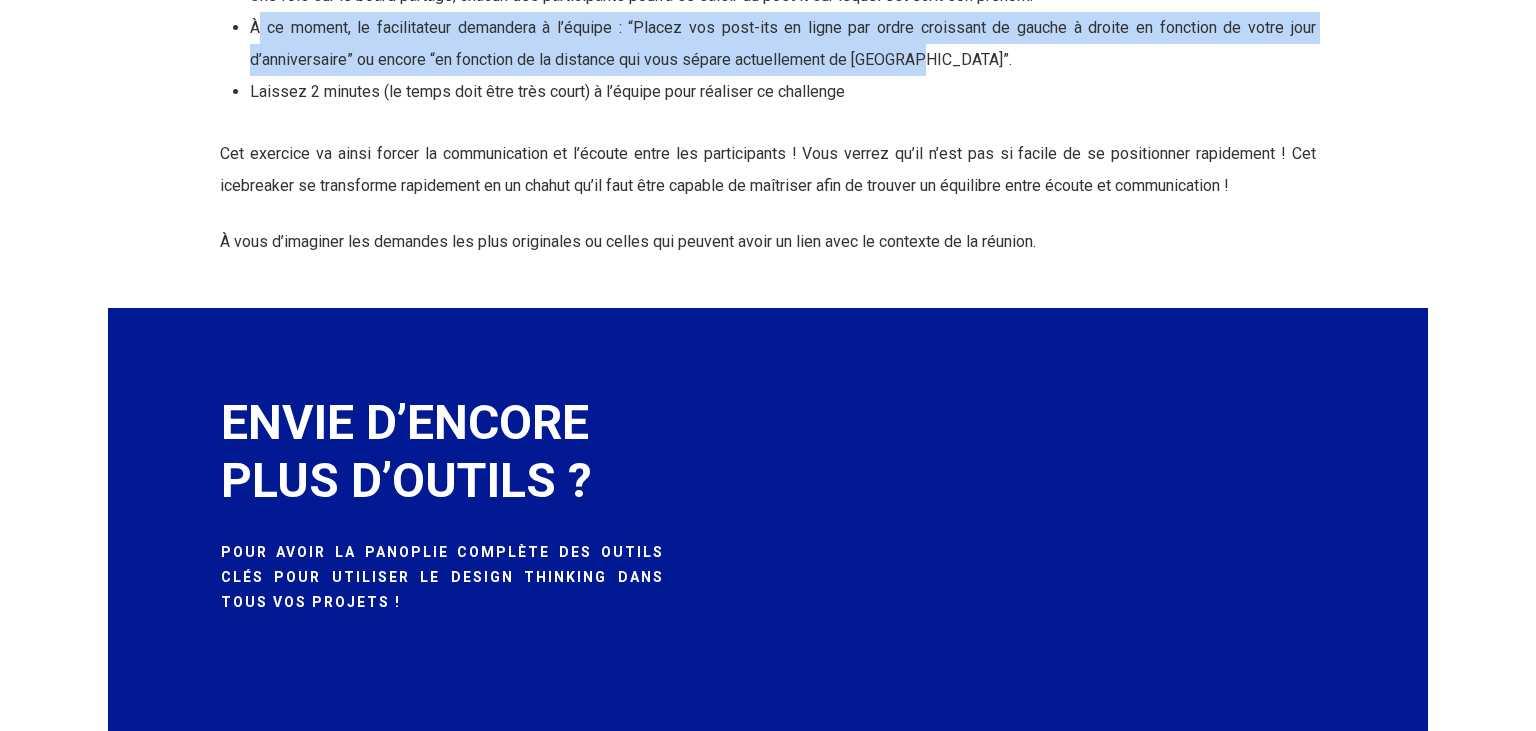 drag, startPoint x: 263, startPoint y: 556, endPoint x: 923, endPoint y: 587, distance: 660.7276 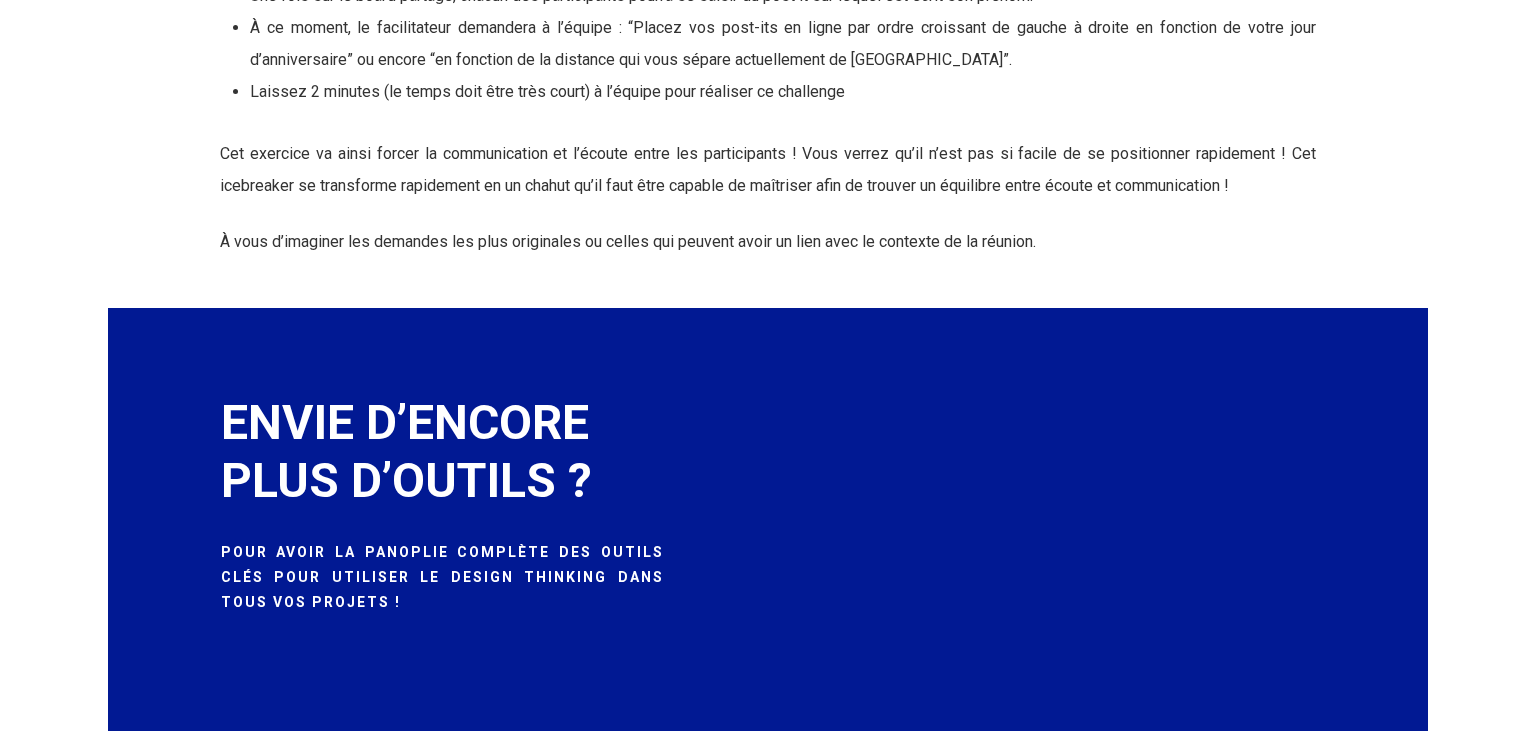 click on "À ce moment, le facilitateur demandera à l’équipe : “Placez vos post-its en ligne par ordre croissant de gauche à droite en fonction de votre jour d’anniversaire” ou encore “en fonction de la distance qui vous sépare actuellement de [GEOGRAPHIC_DATA]”." at bounding box center [782, -7113] 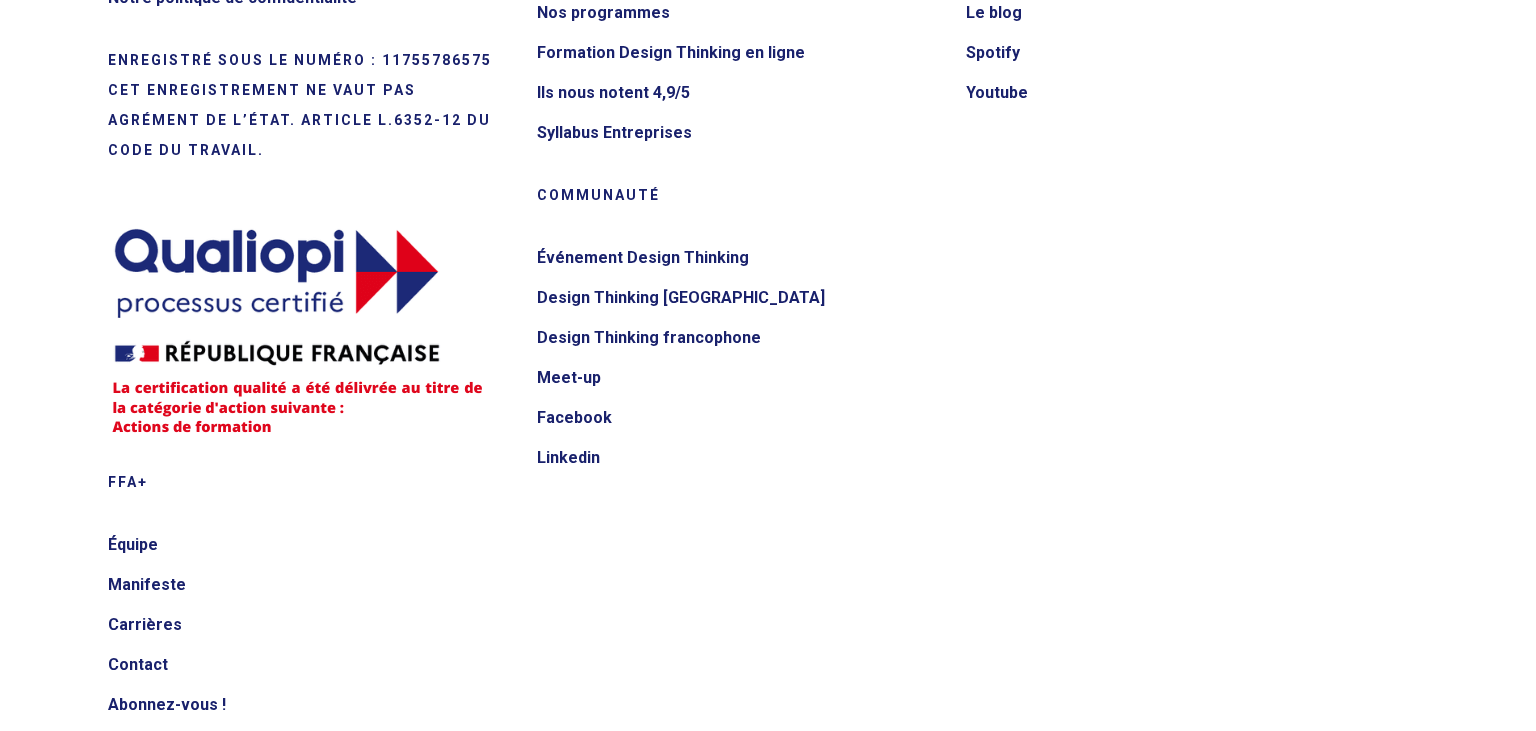 scroll, scrollTop: 13305, scrollLeft: 0, axis: vertical 